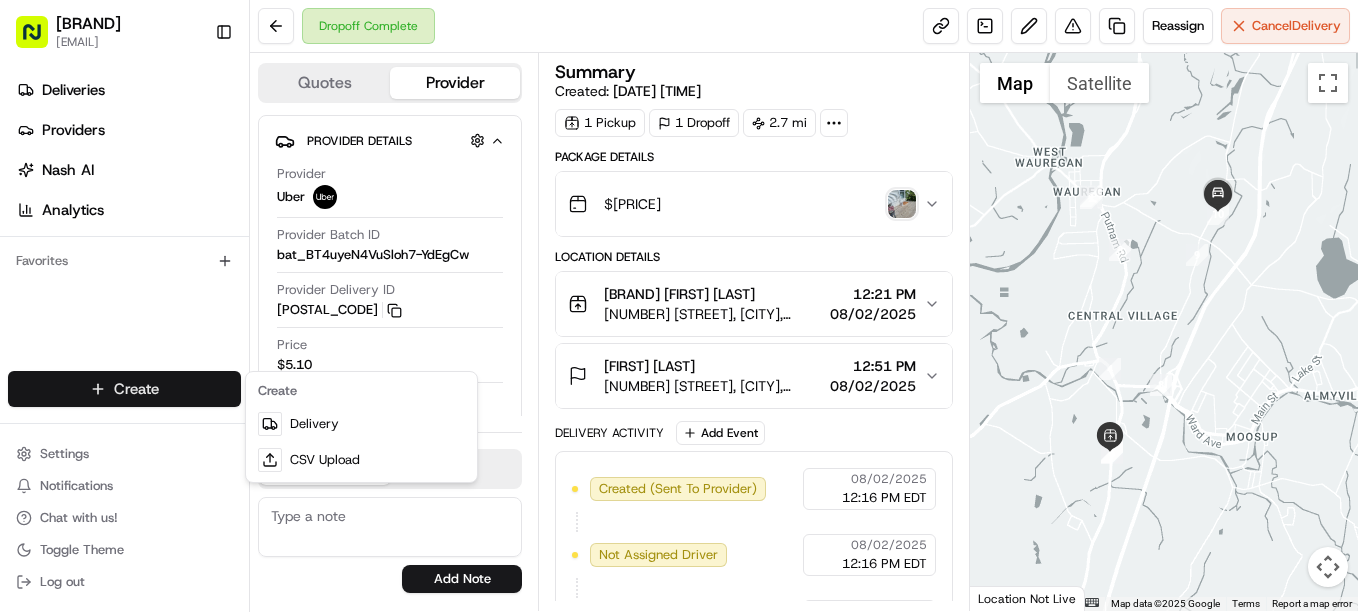 scroll, scrollTop: 0, scrollLeft: 0, axis: both 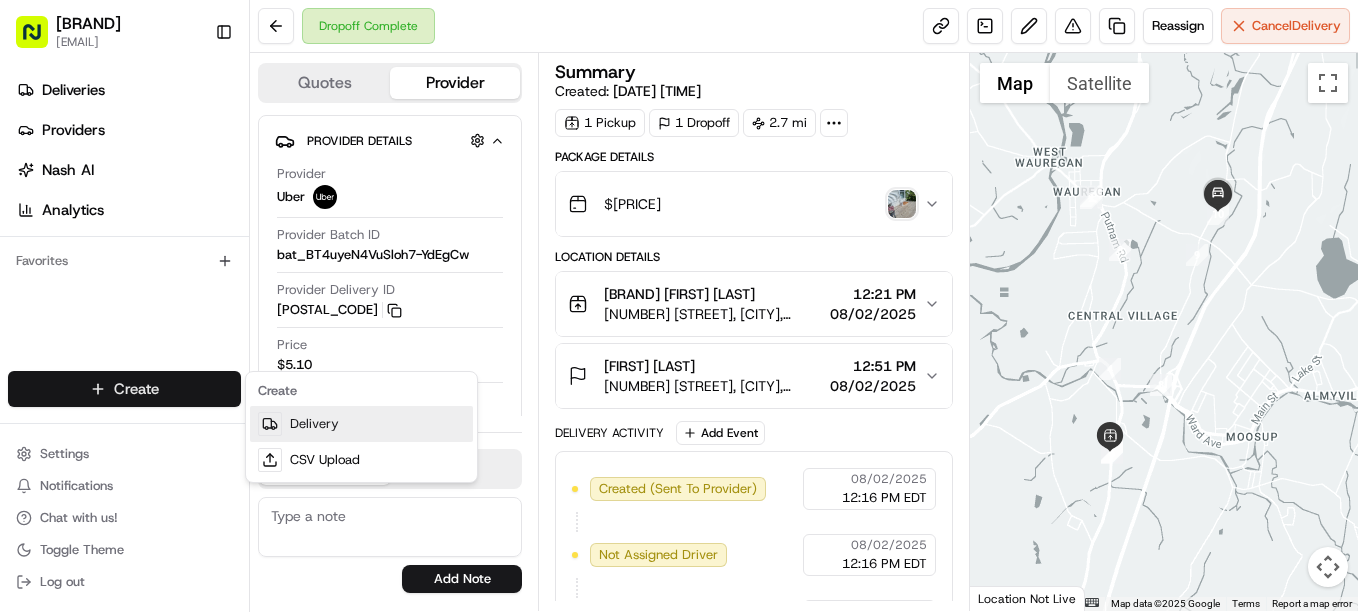 click on "Delivery" at bounding box center (361, 424) 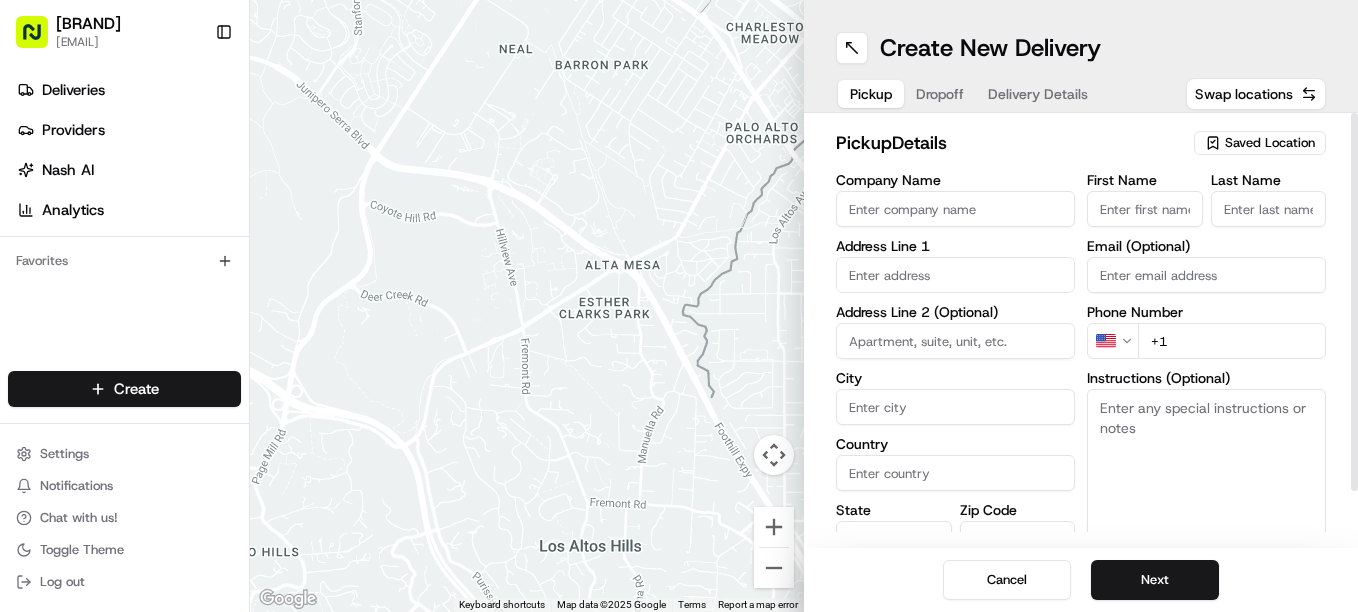 click on "Saved Location" at bounding box center (1260, 143) 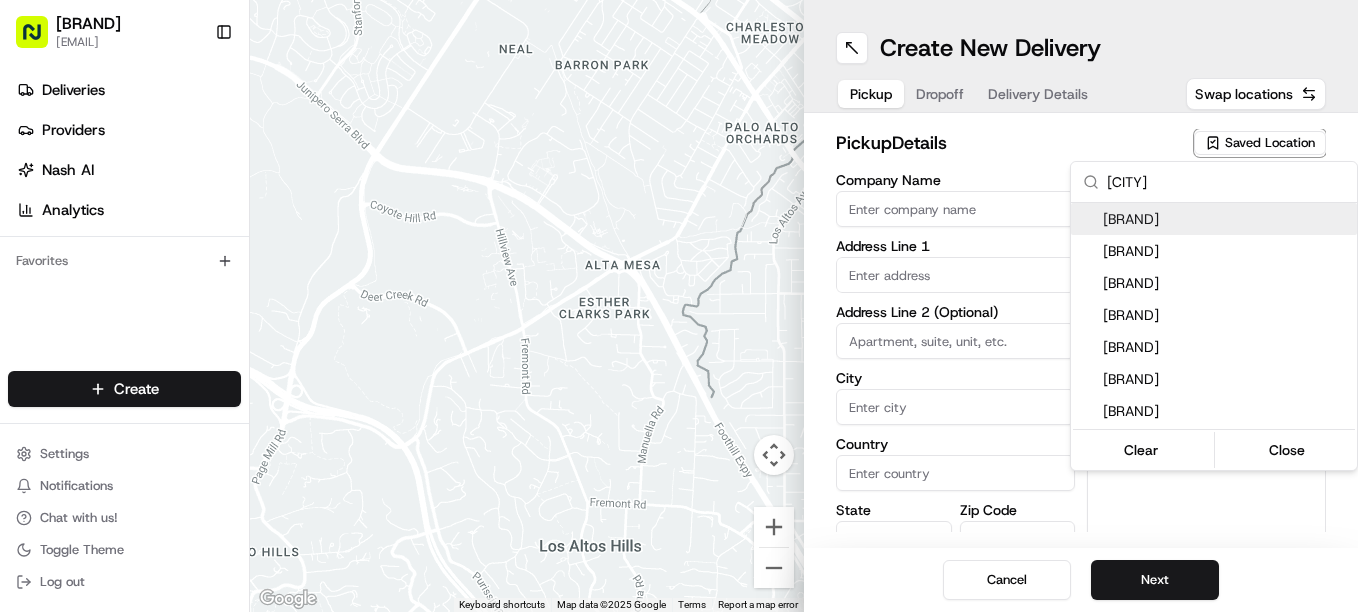 type on "[CITY]" 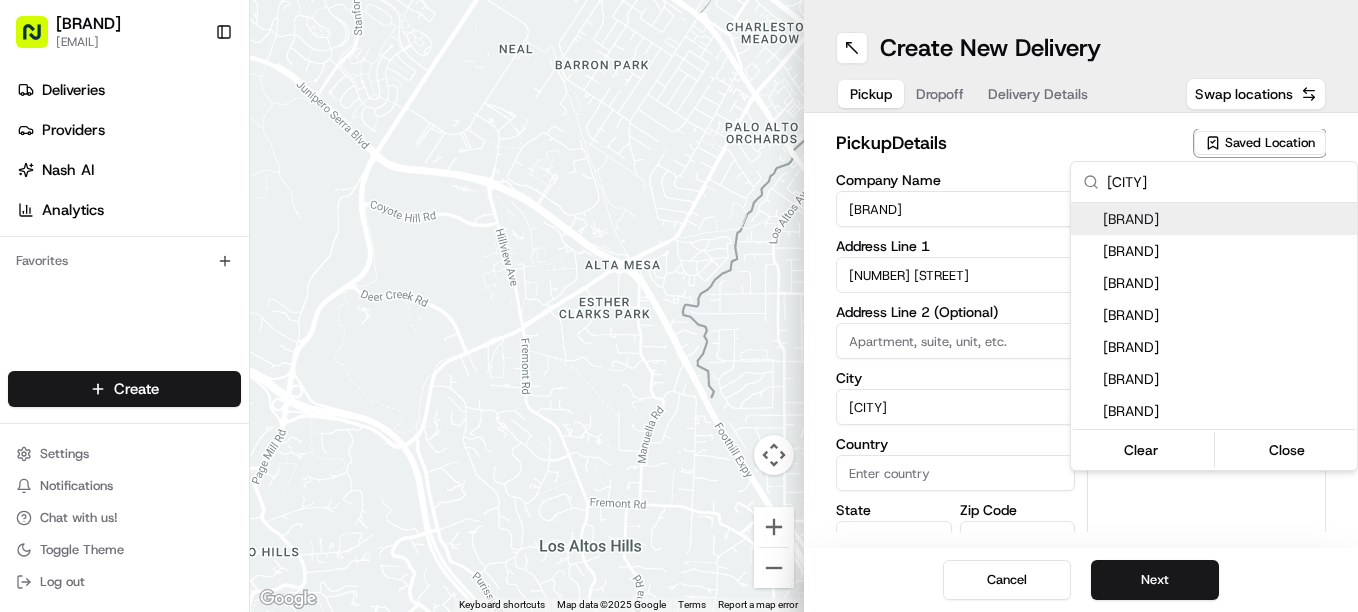 type on "US" 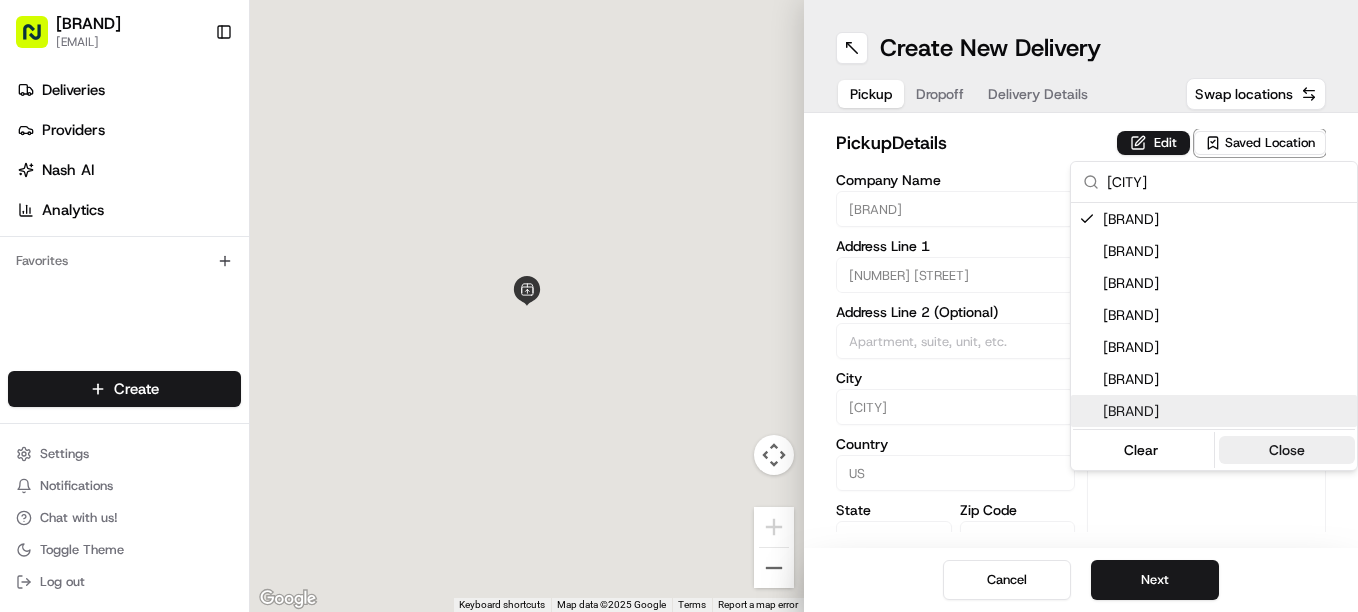 click on "Close" at bounding box center (1287, 450) 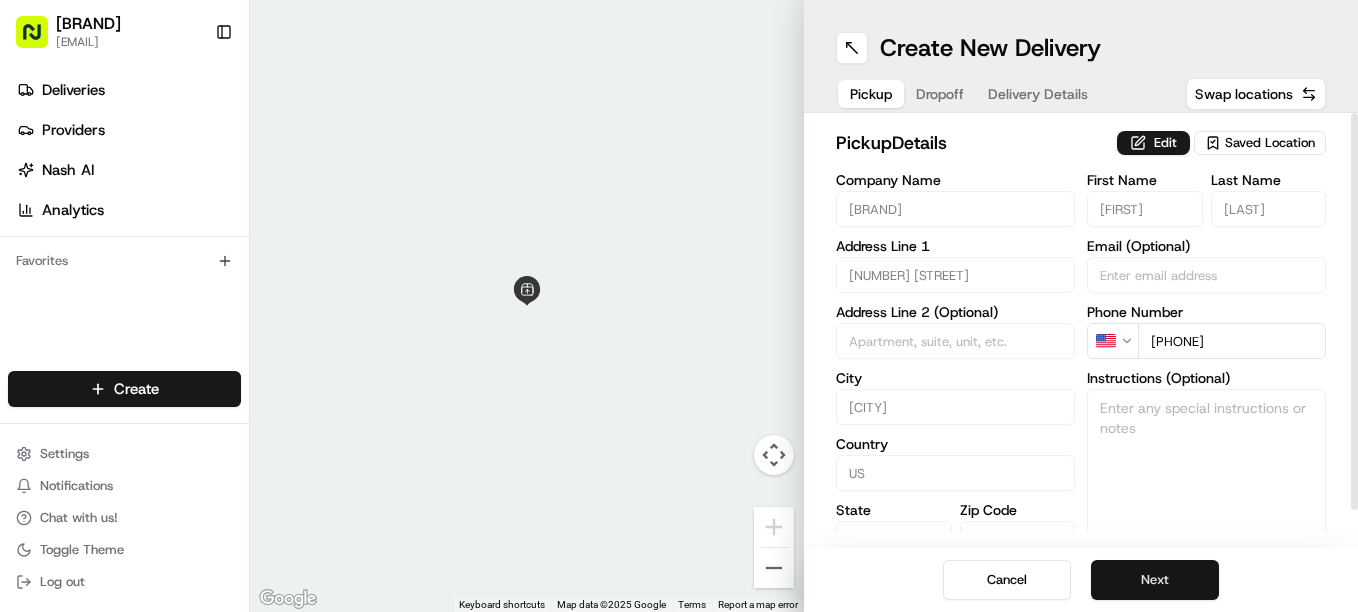 click on "Next" at bounding box center [1155, 580] 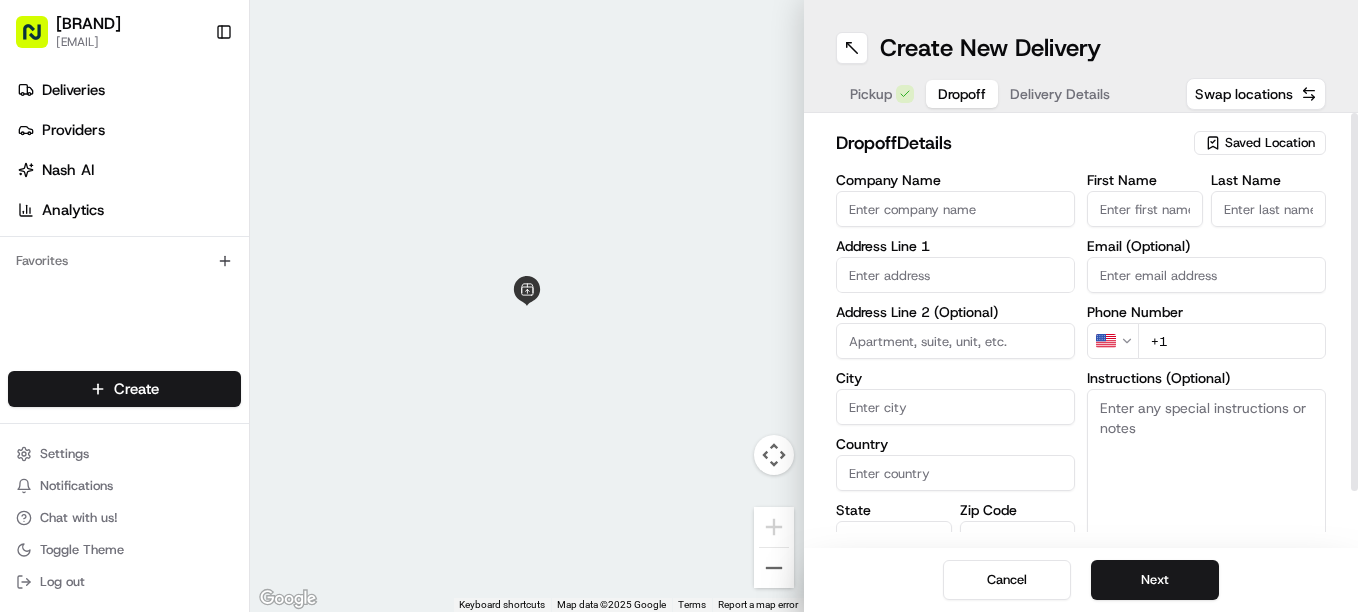 click on "First Name" at bounding box center (1145, 209) 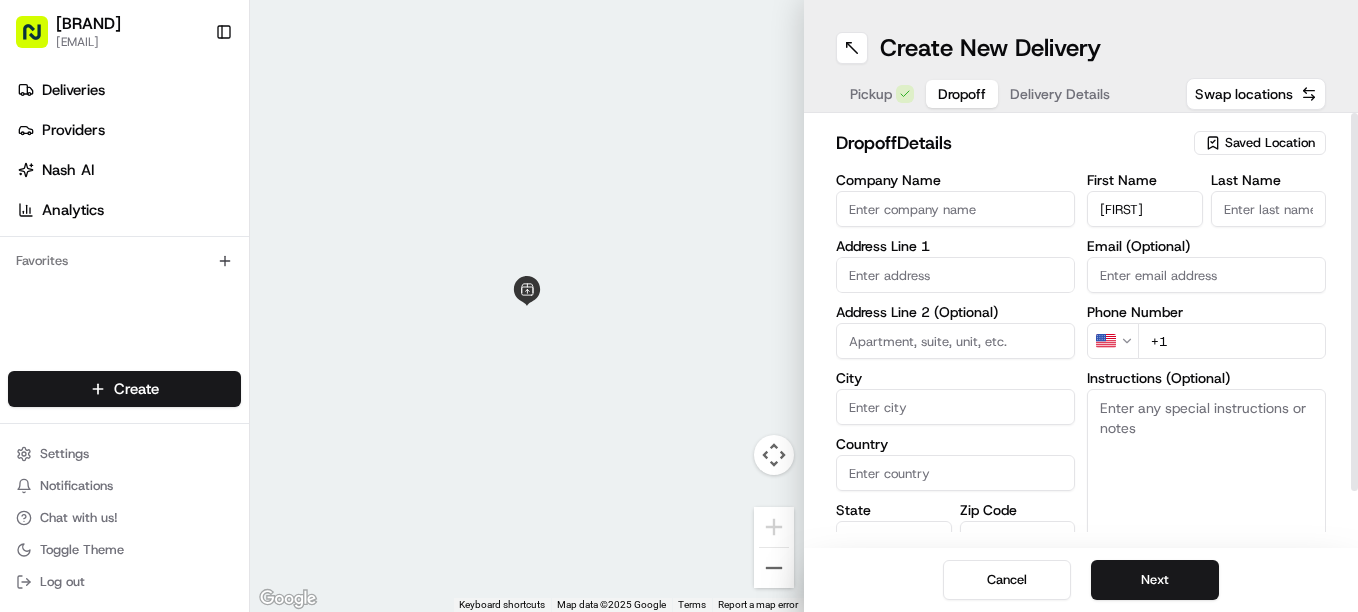 type on "[FIRST]" 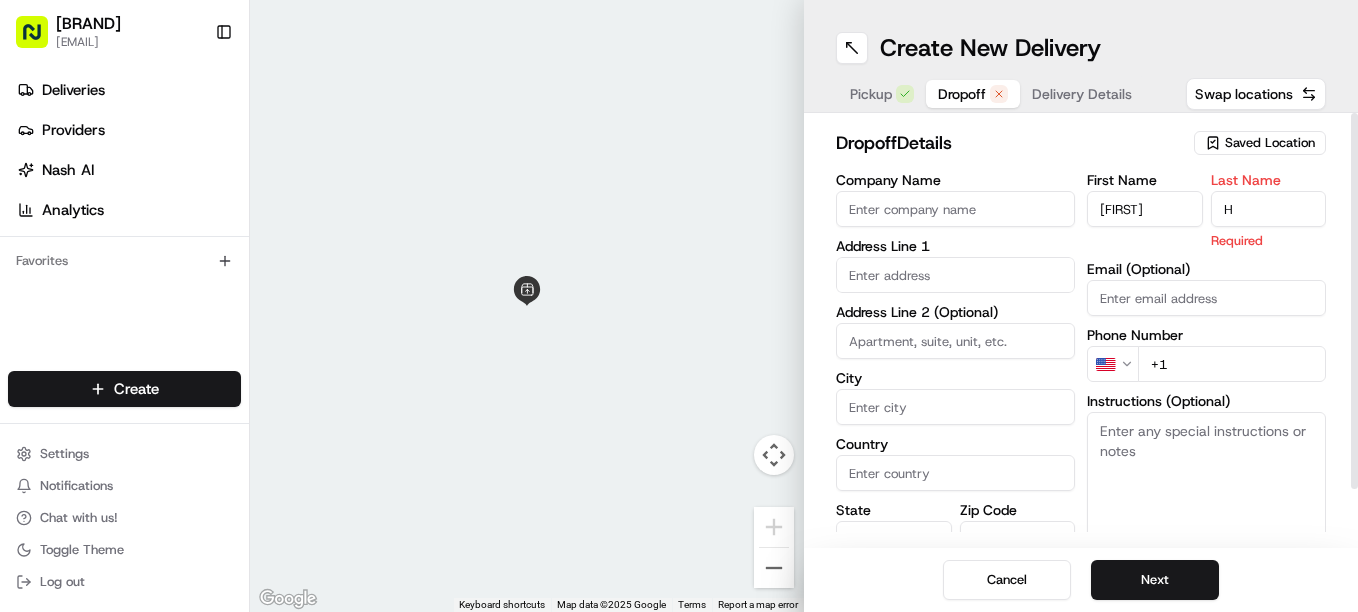 type on "H" 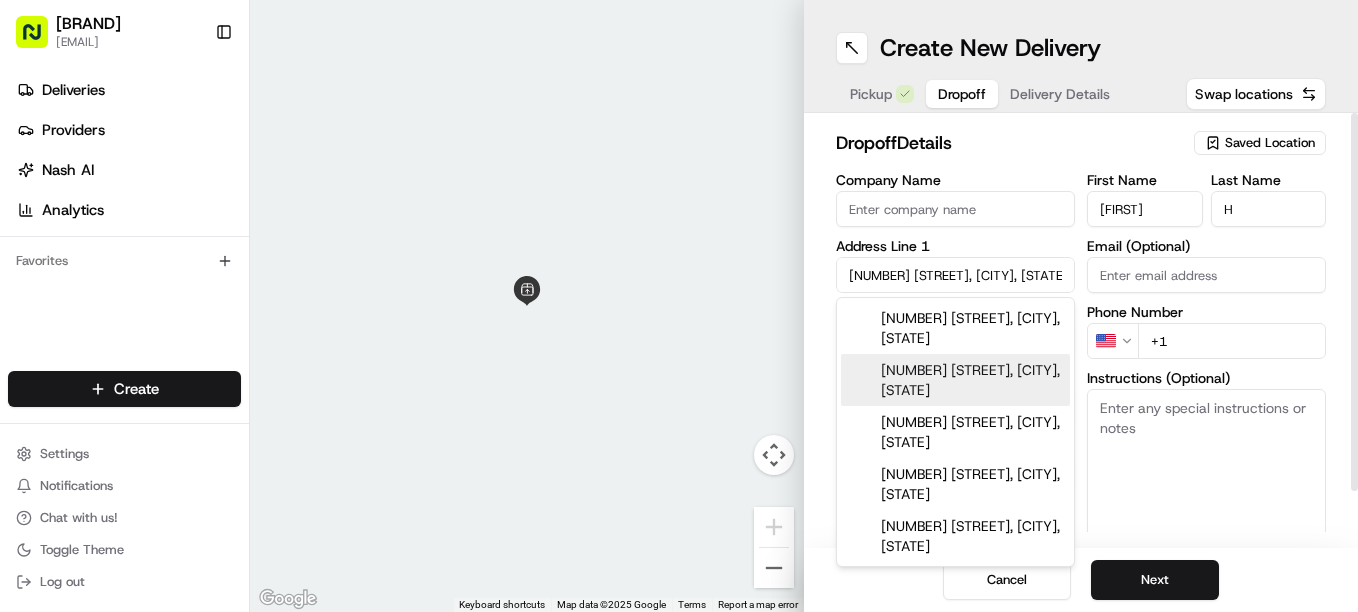 click on "[NUMBER] [STREET], [CITY], [STATE]" at bounding box center [955, 380] 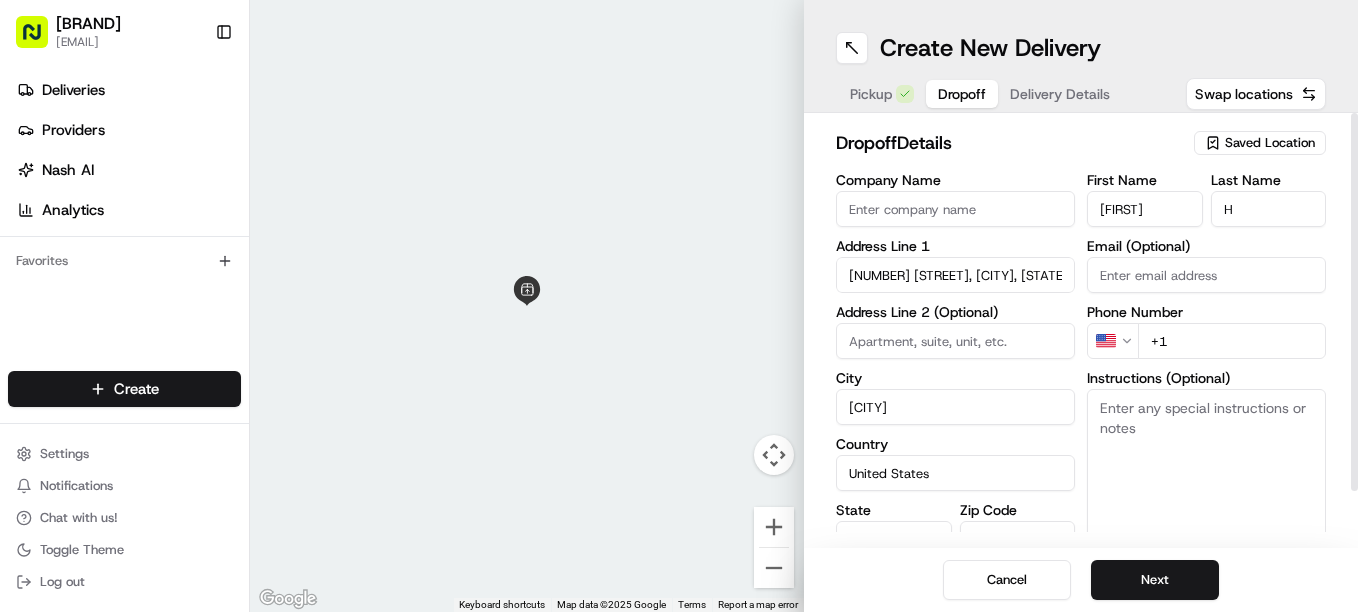 type on "[NUMBER] [STREET], [CITY], [STATE] [POSTAL_CODE], [COUNTRY]" 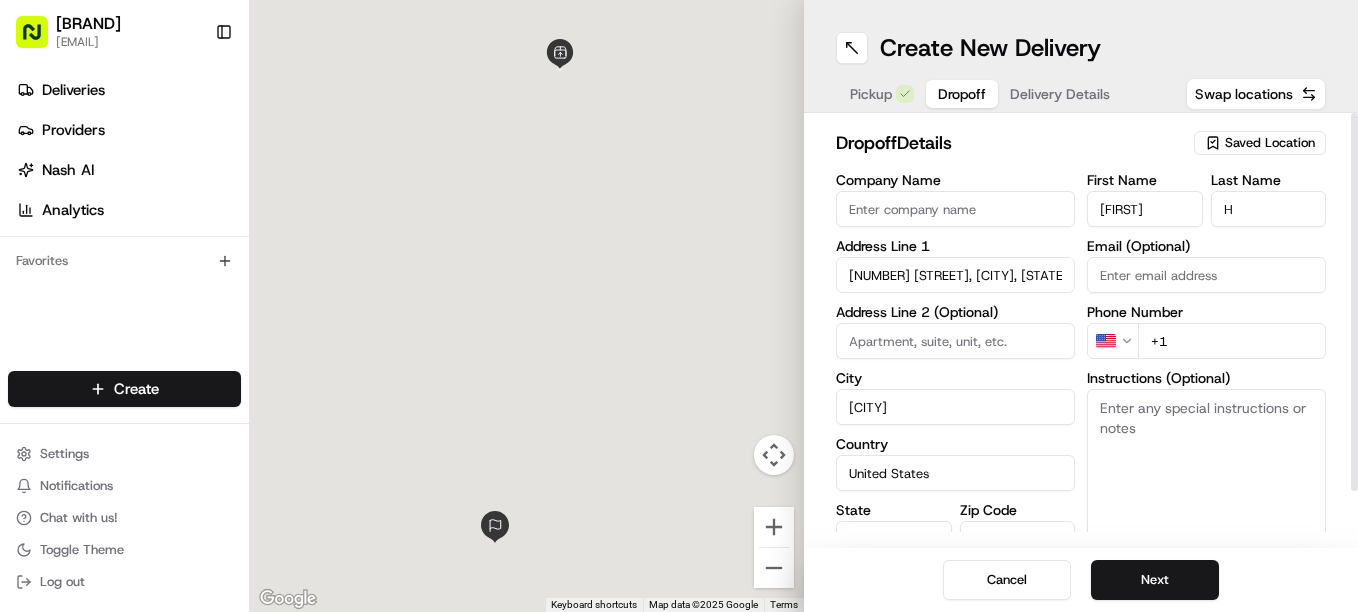 type on "[NUMBER] [STREET]" 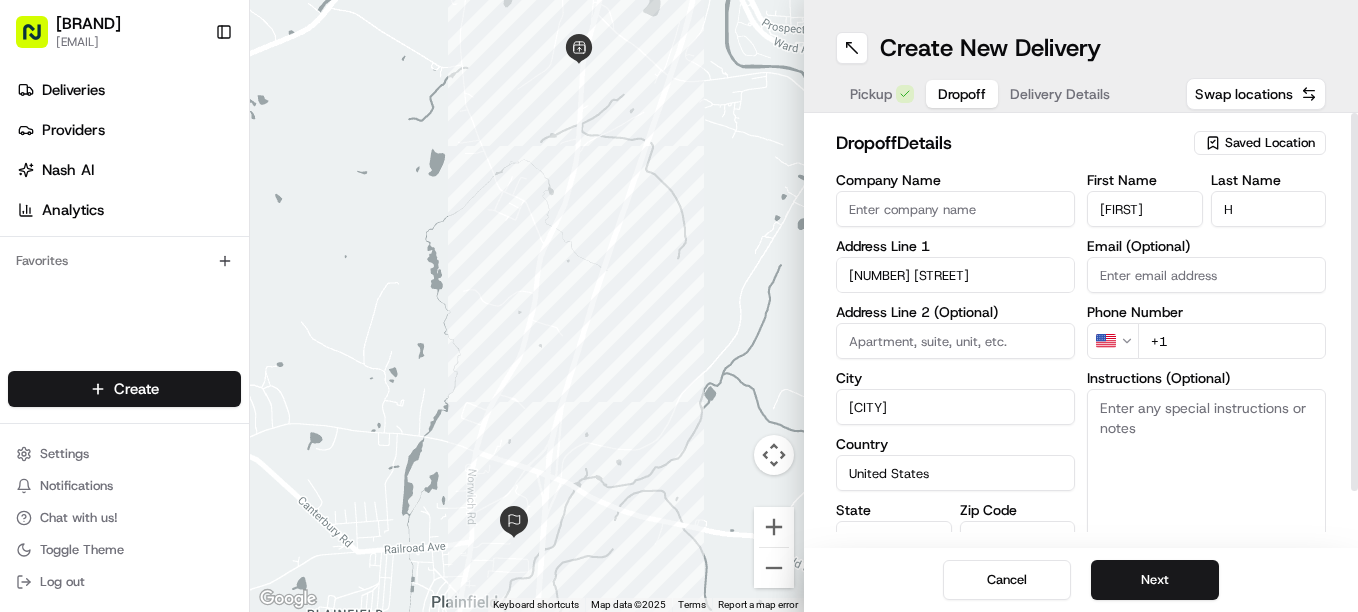 click on "+1" at bounding box center [1232, 341] 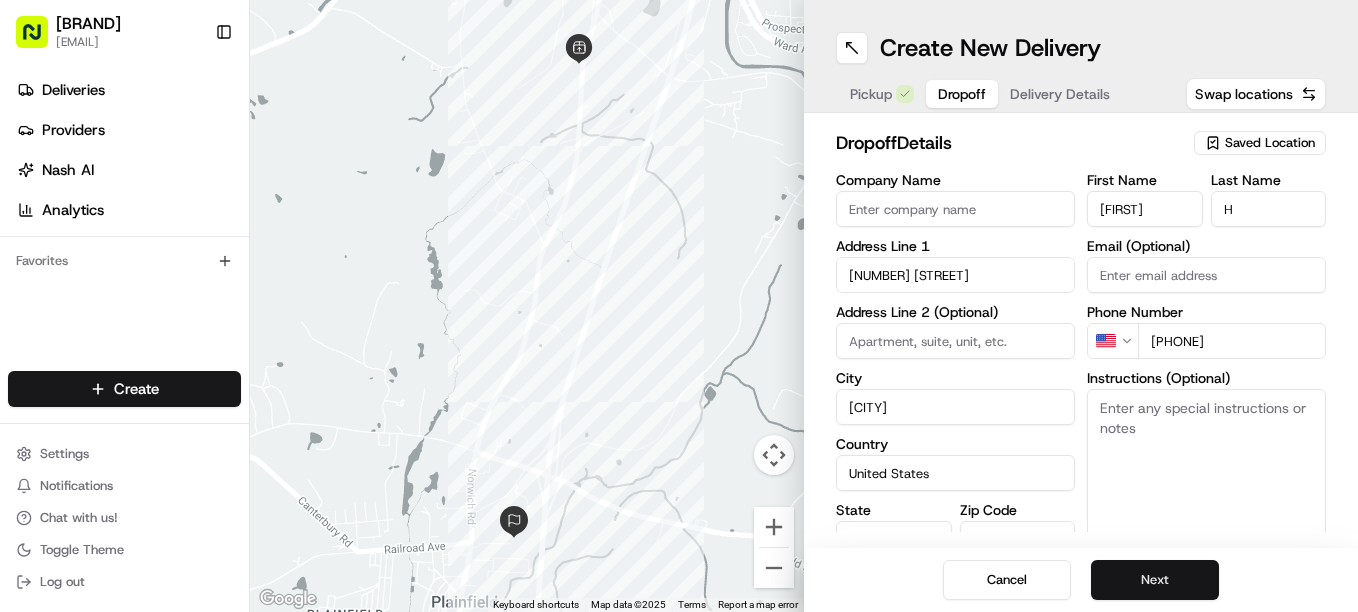 type on "[PHONE]" 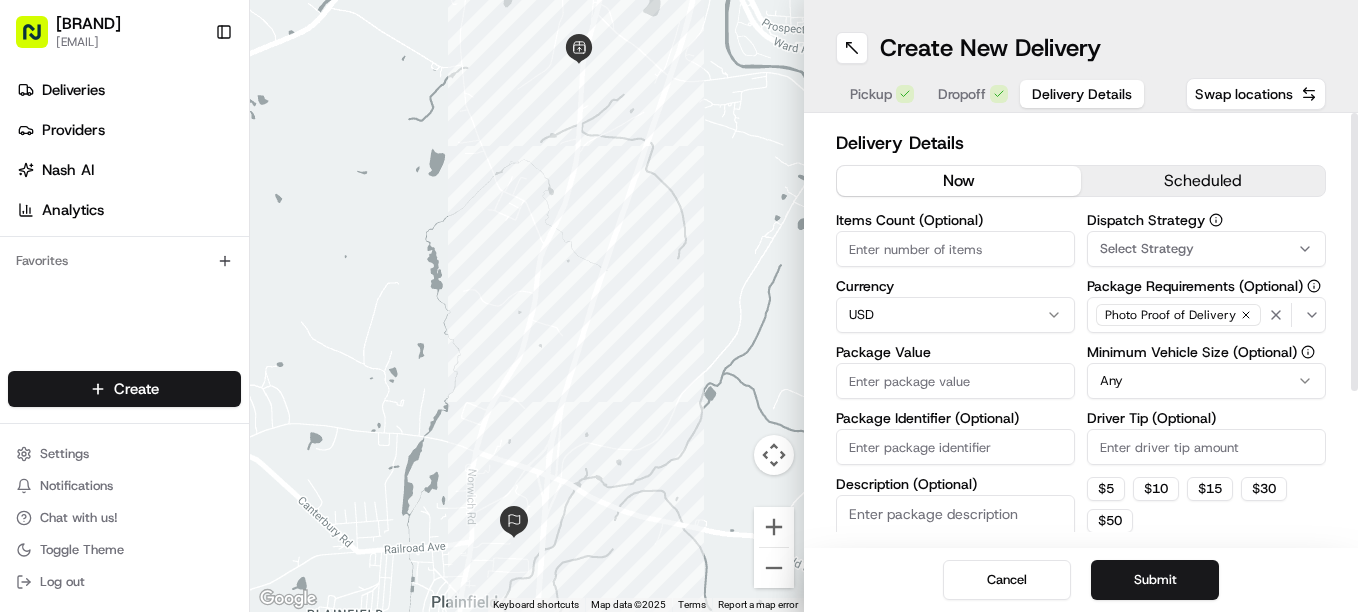click on "Package Value" at bounding box center [955, 381] 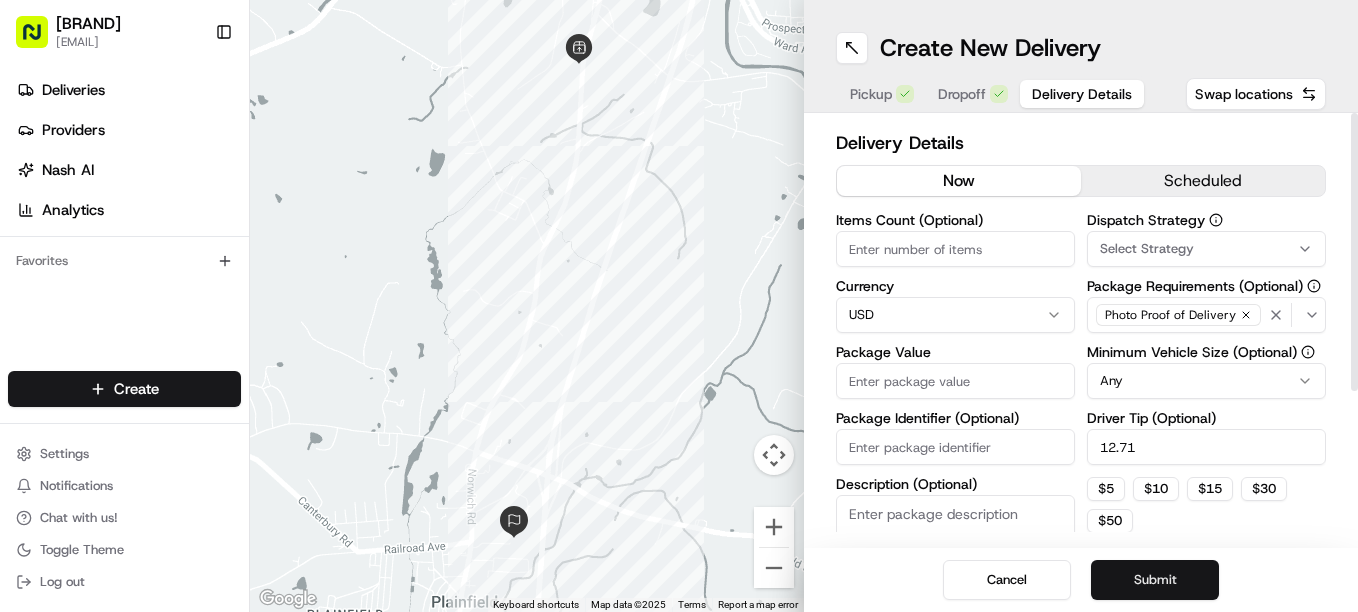 type on "12.71" 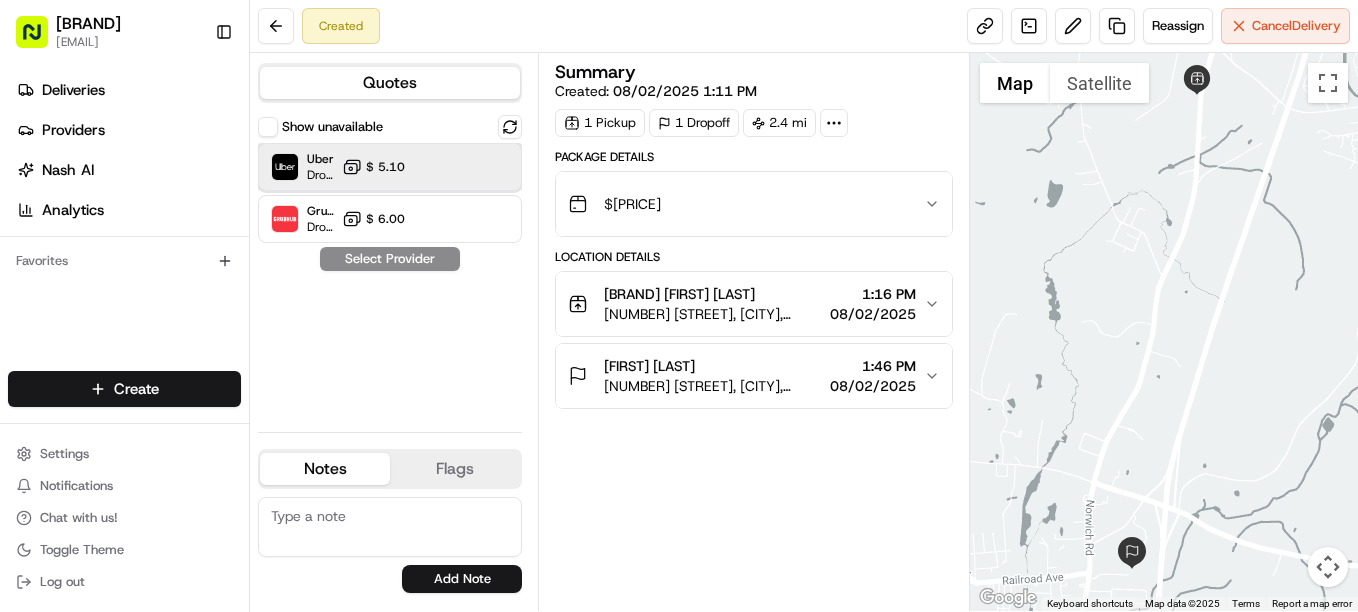 click on "[BRAND] [BRAND]   [PRICE]" at bounding box center (390, 167) 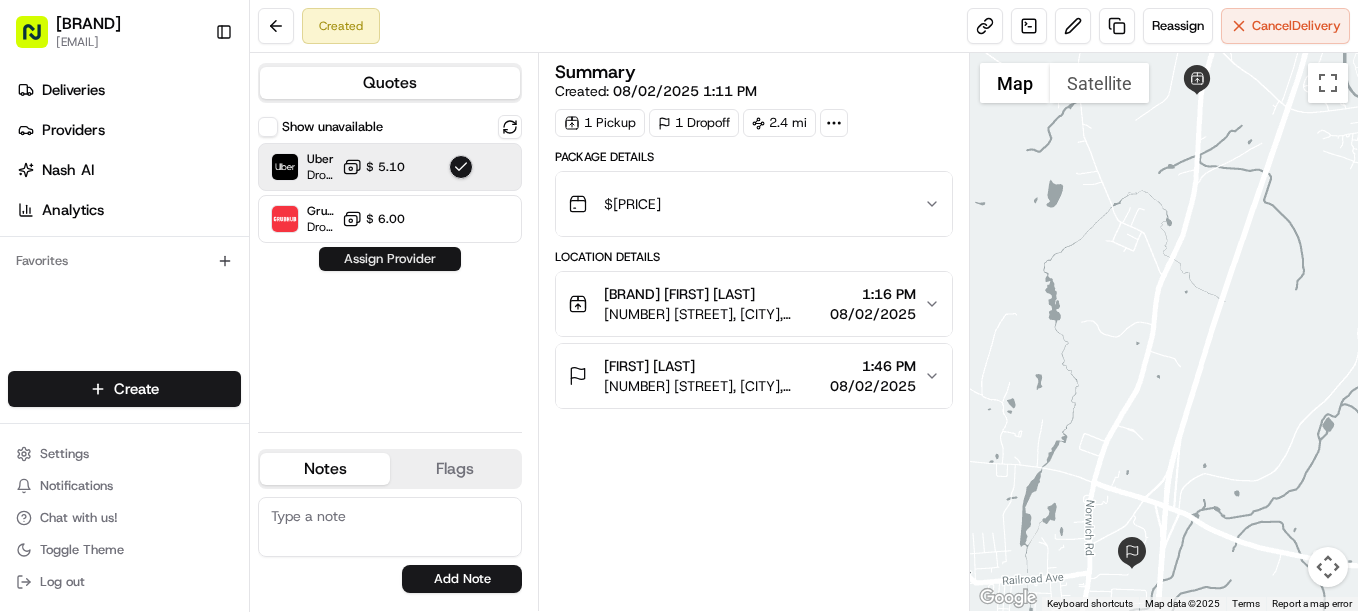click on "Assign Provider" at bounding box center [390, 259] 